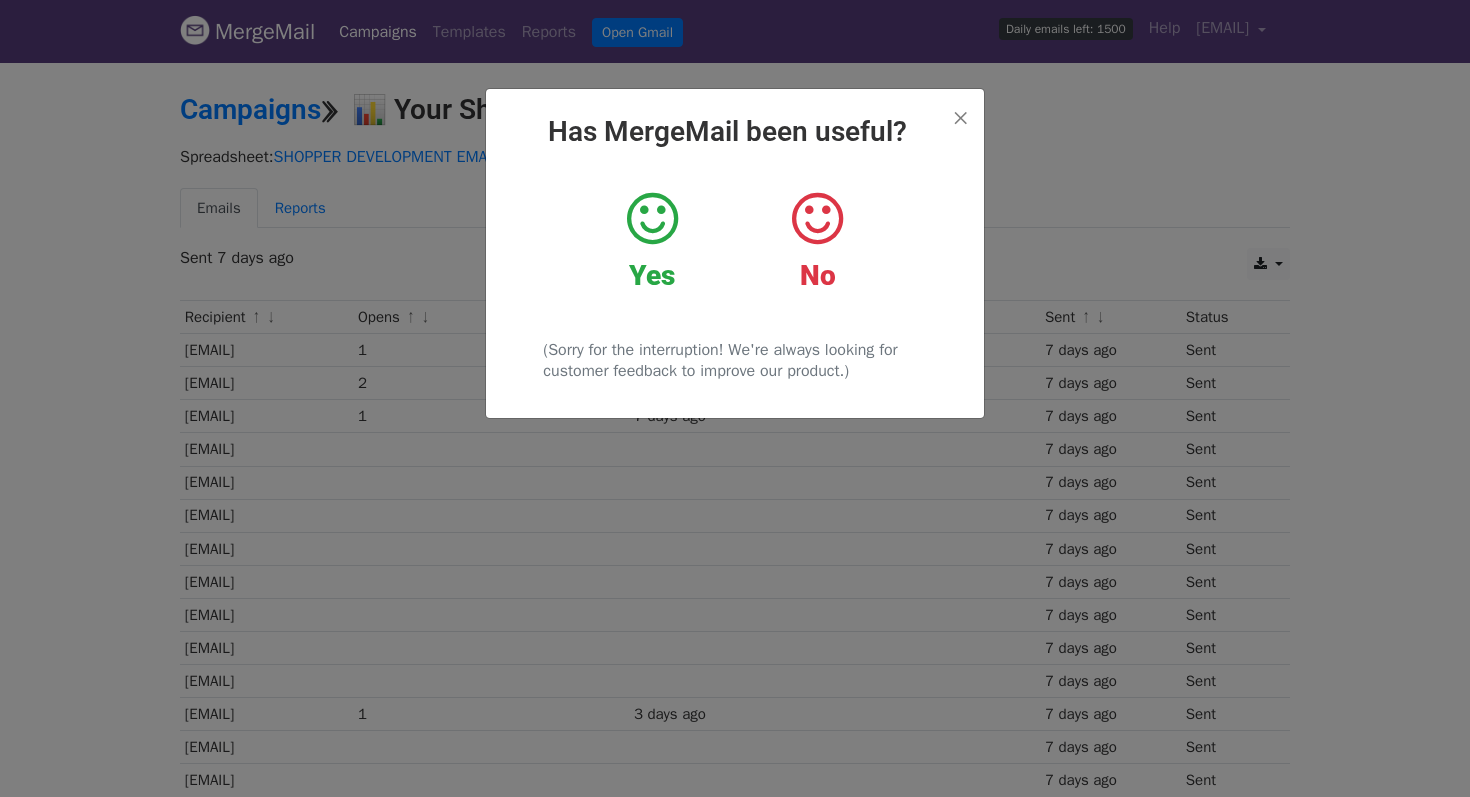 scroll, scrollTop: 0, scrollLeft: 0, axis: both 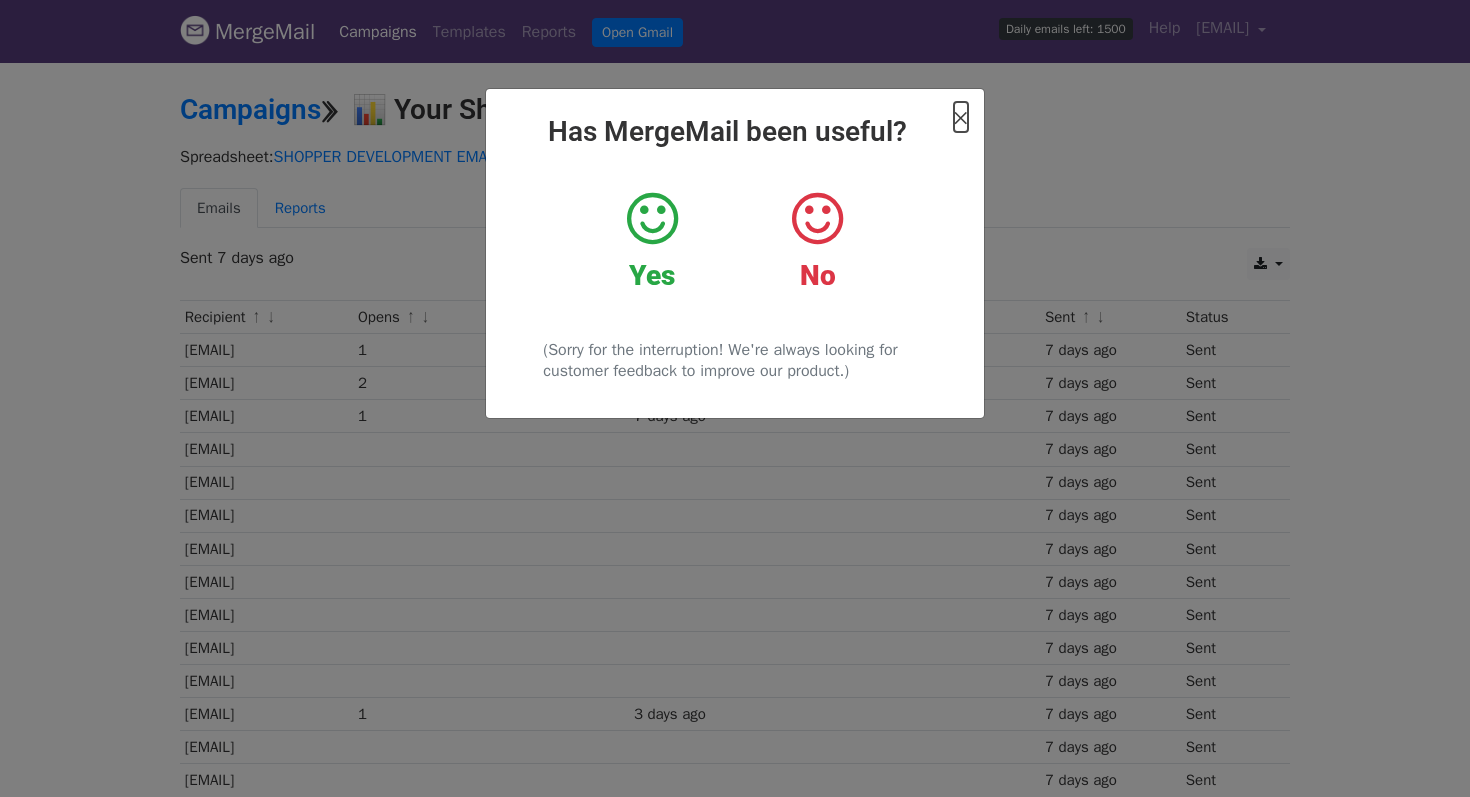 click on "×" at bounding box center (961, 117) 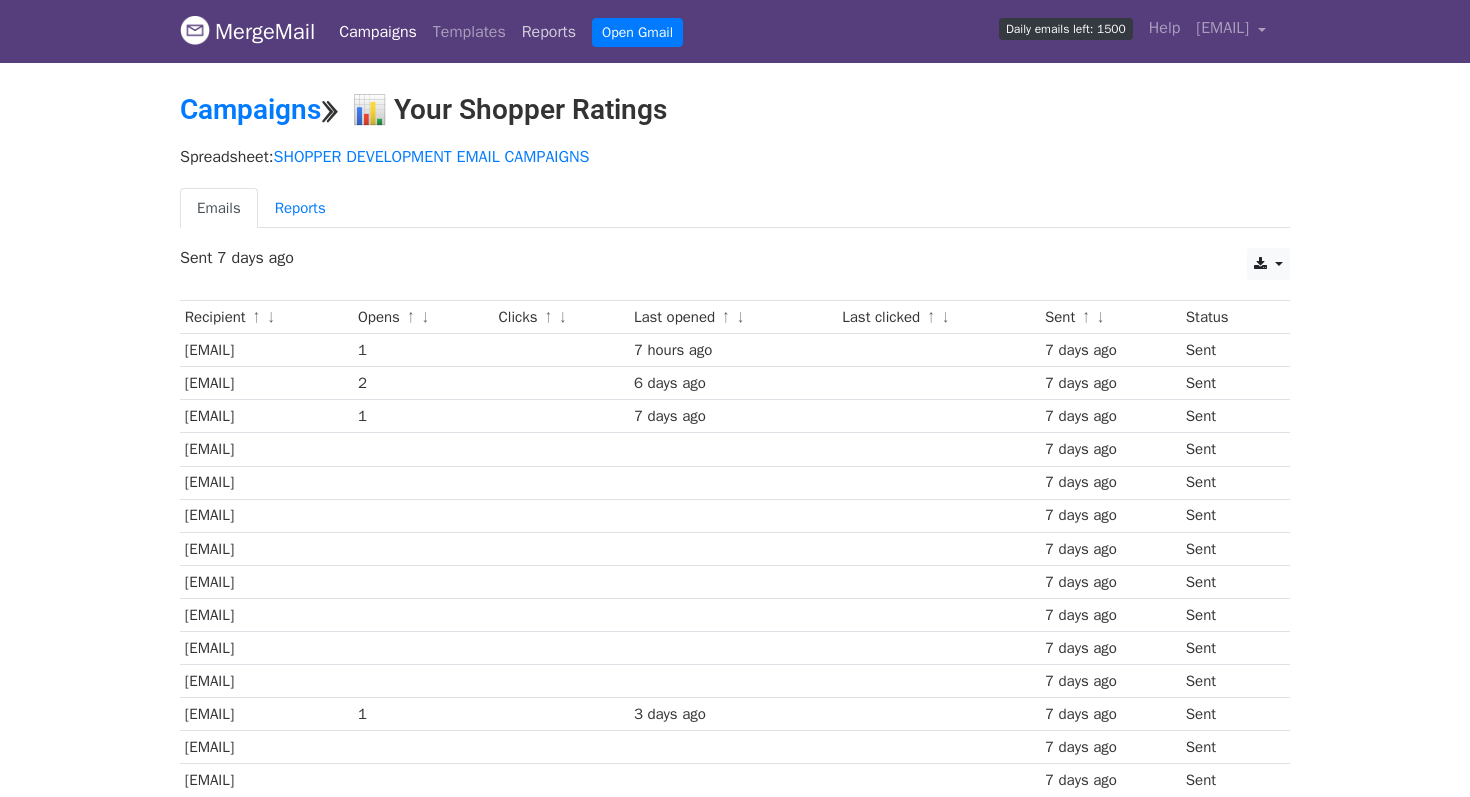 click on "Reports" at bounding box center (549, 32) 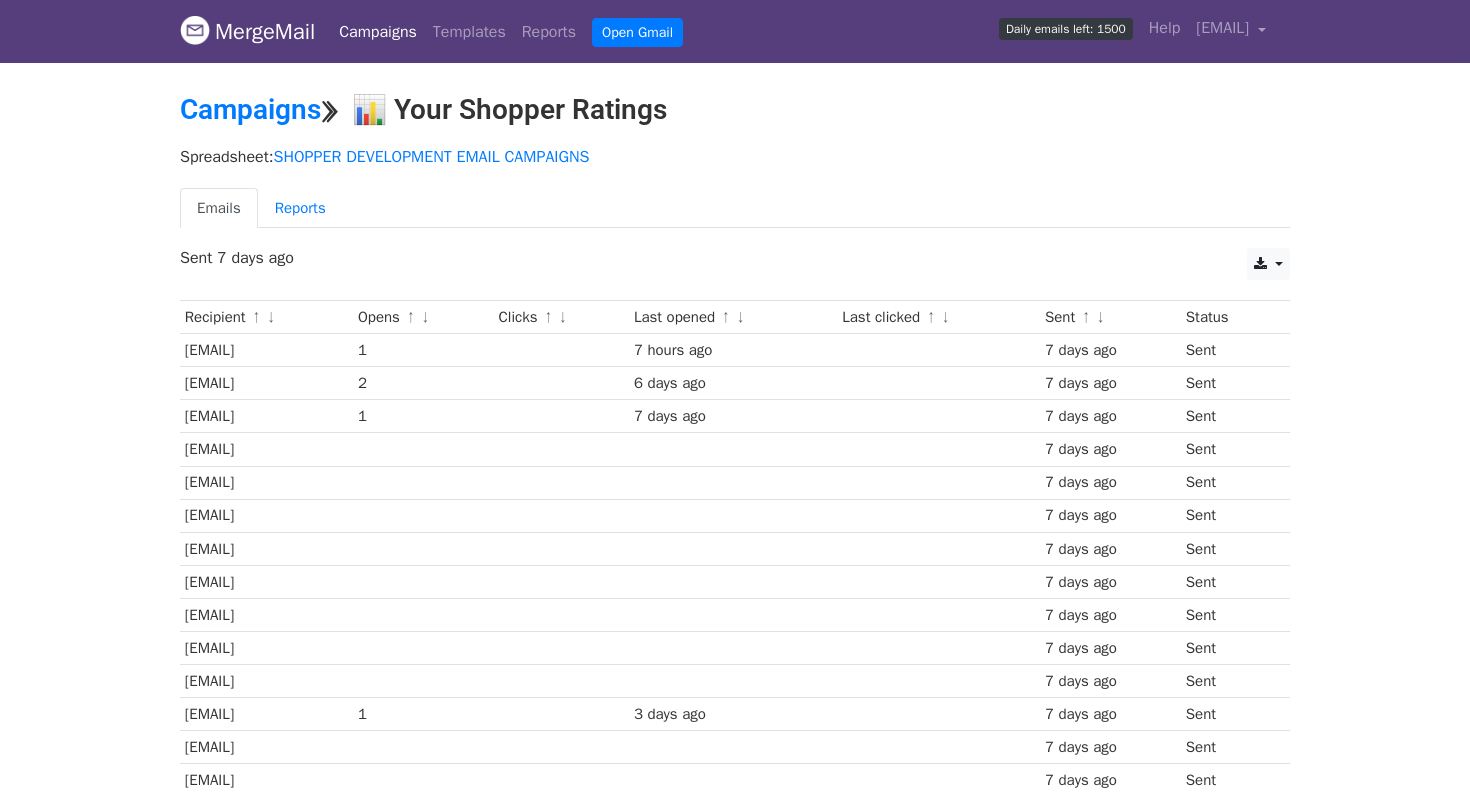 scroll, scrollTop: 0, scrollLeft: 0, axis: both 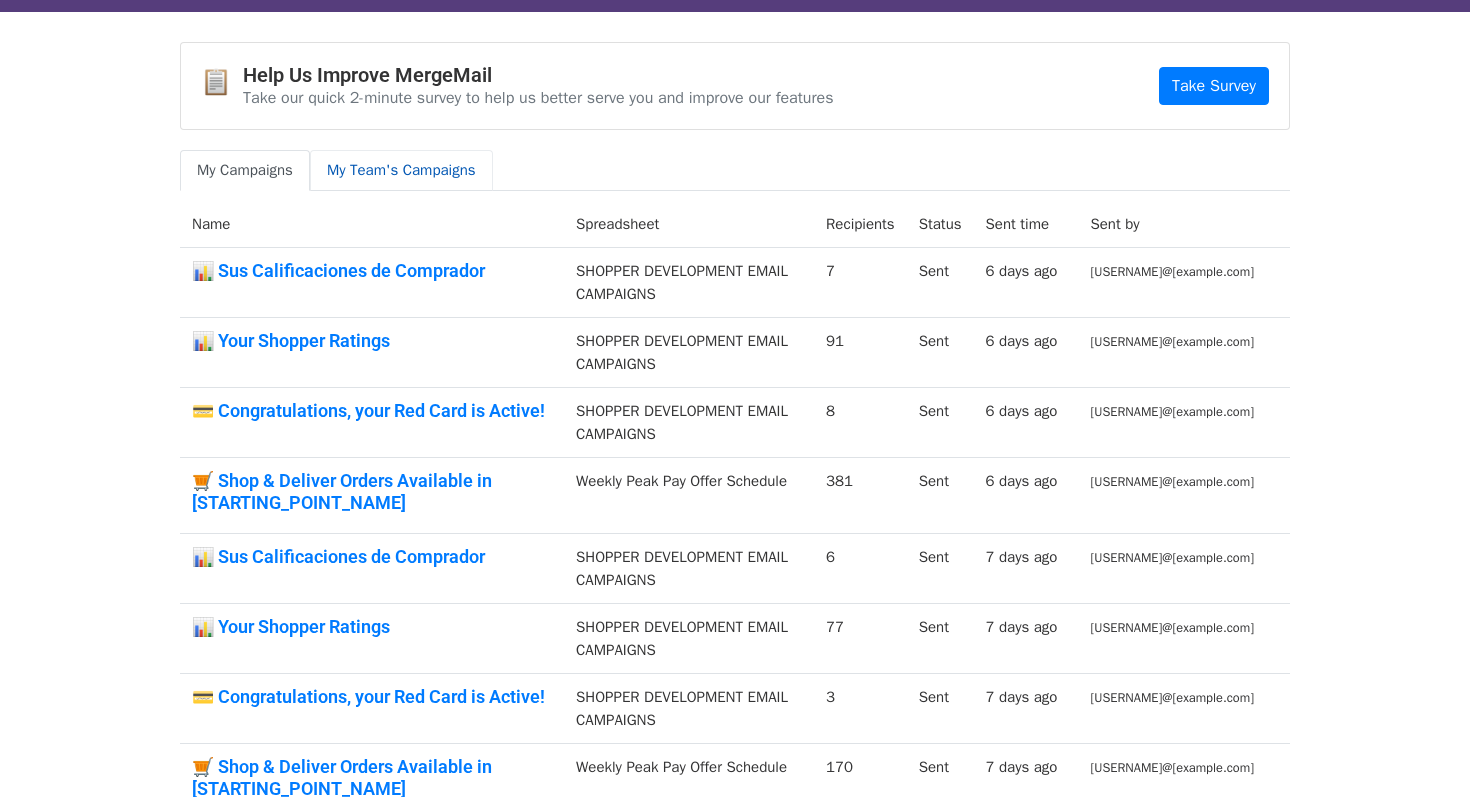 click on "My Team's Campaigns" at bounding box center (401, 170) 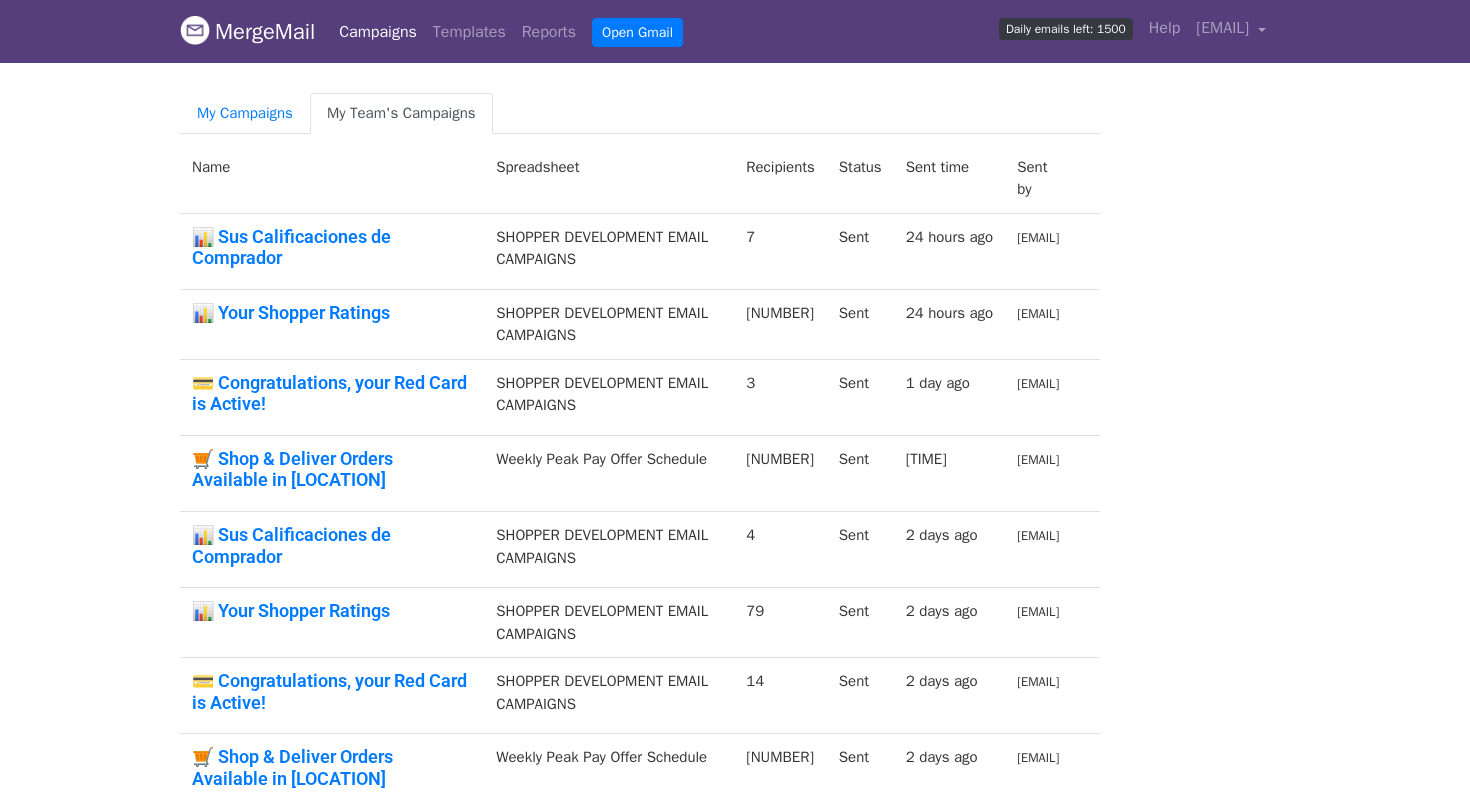 scroll, scrollTop: 0, scrollLeft: 0, axis: both 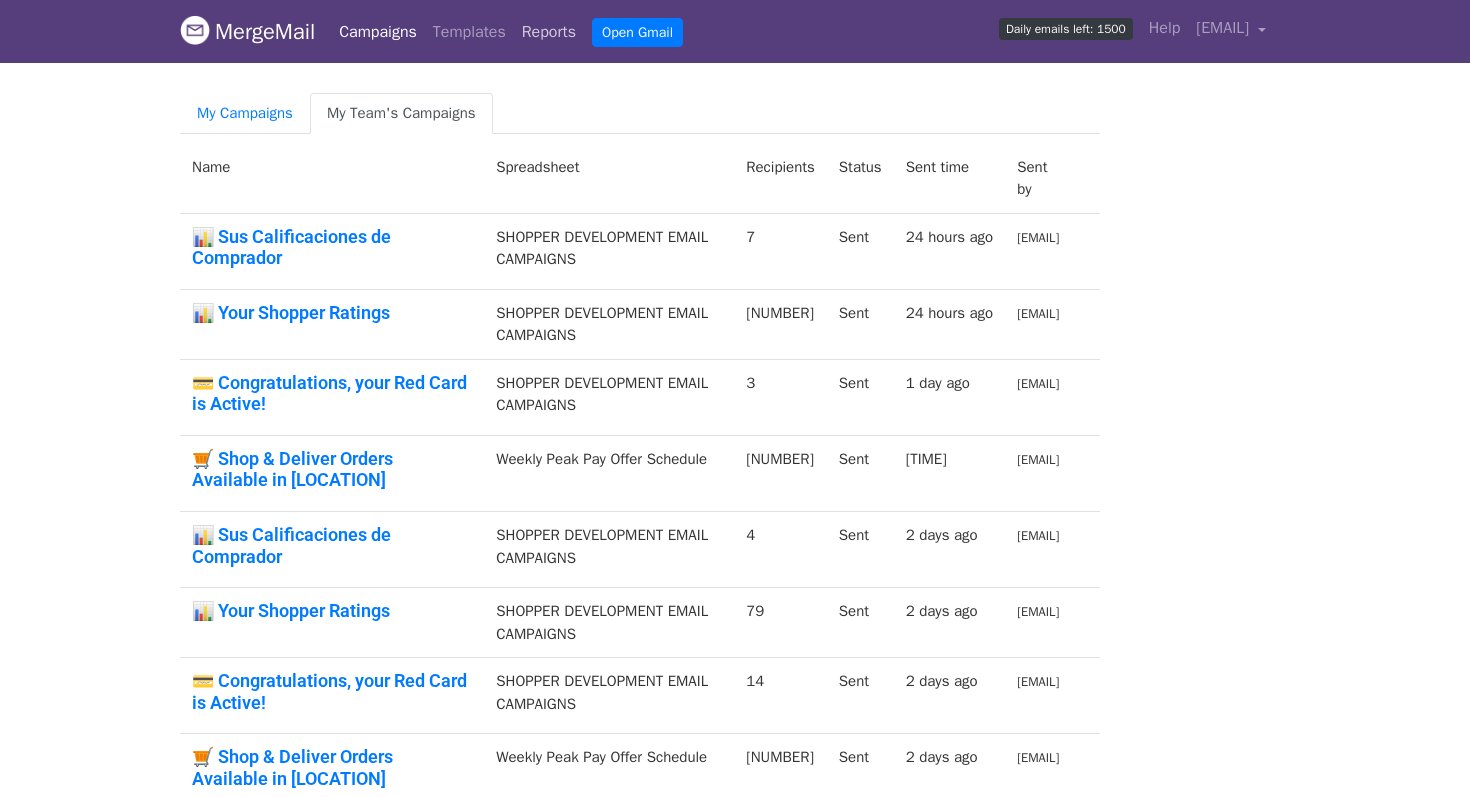 click on "Reports" at bounding box center (549, 32) 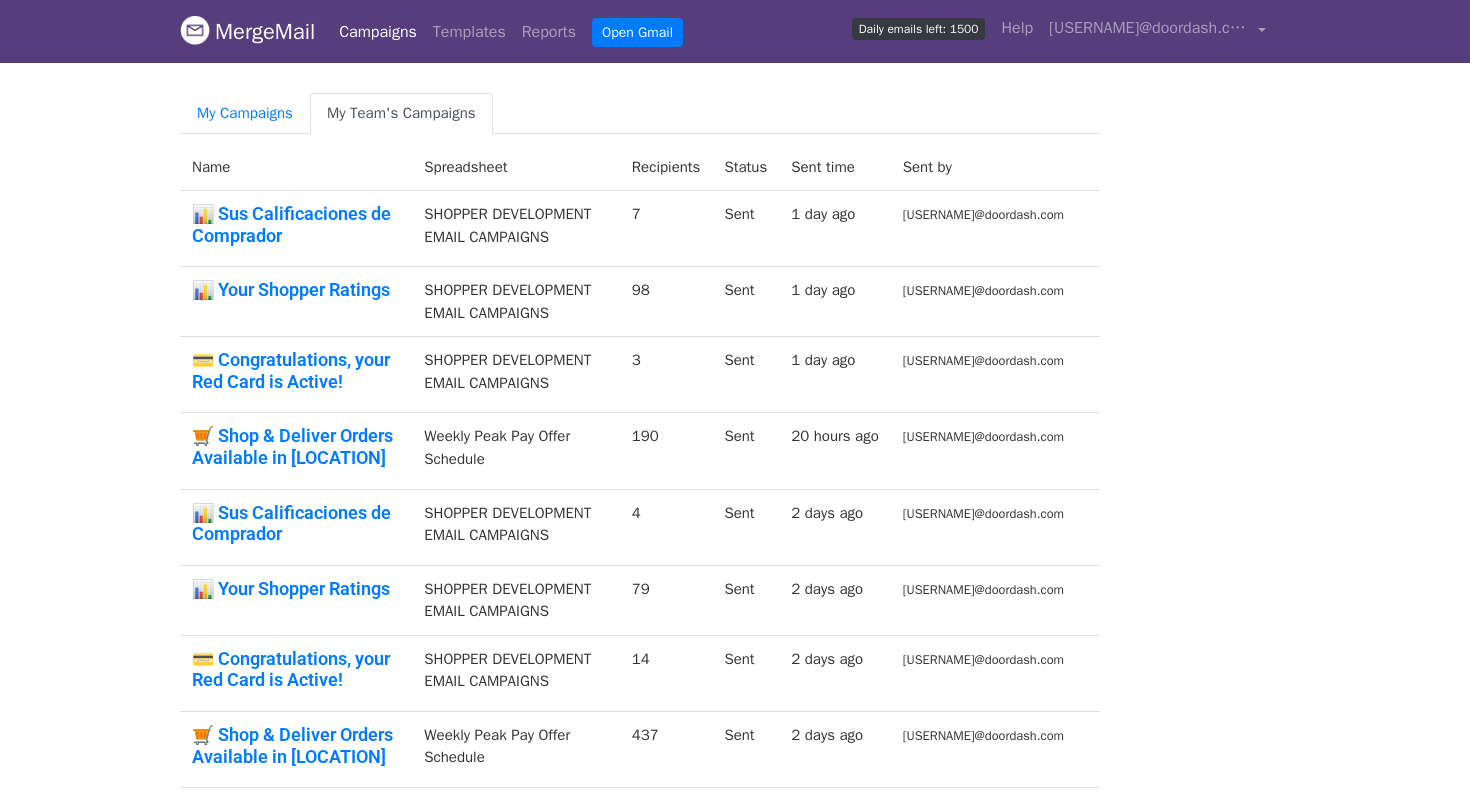 scroll, scrollTop: 0, scrollLeft: 0, axis: both 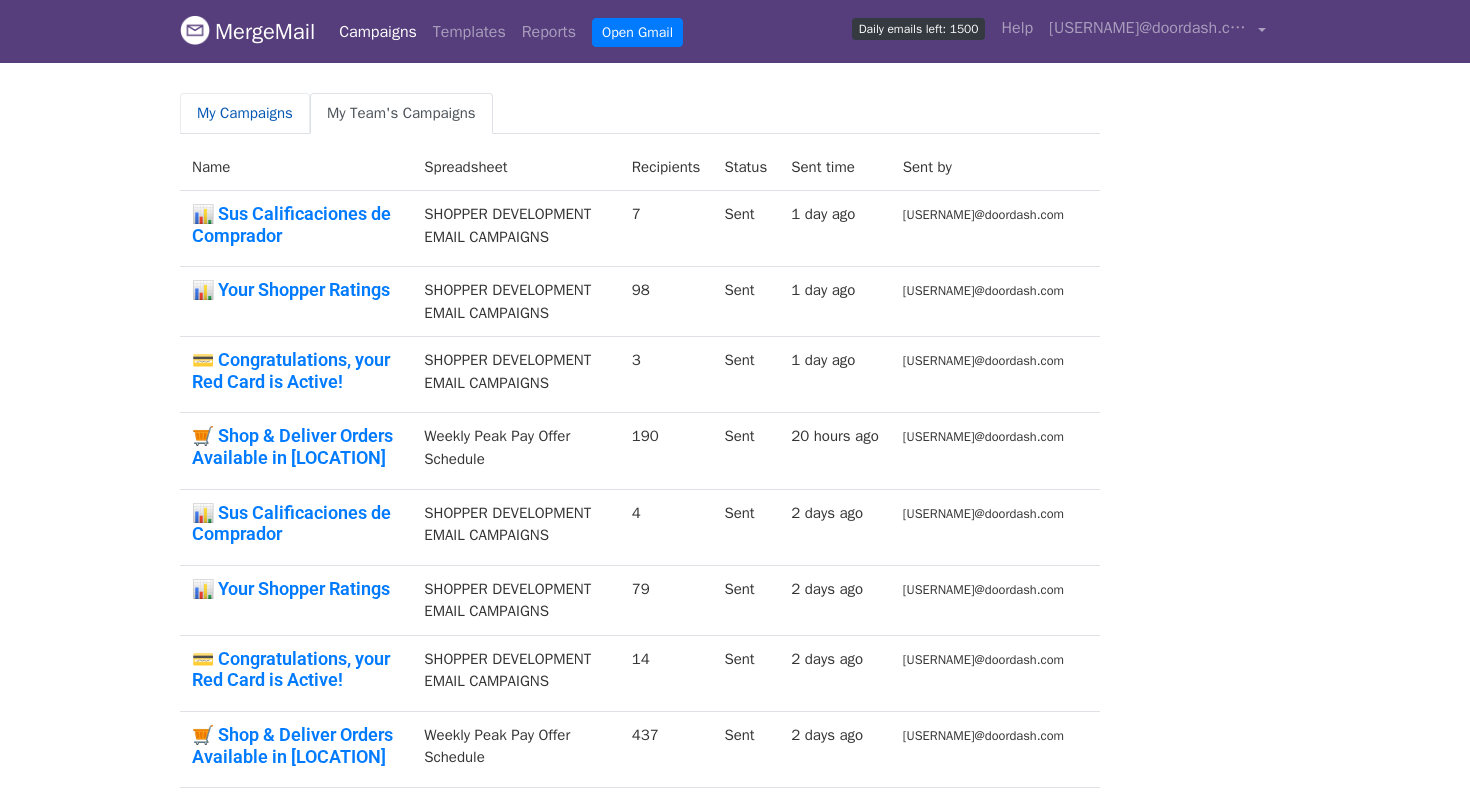 click on "My Campaigns" at bounding box center (245, 113) 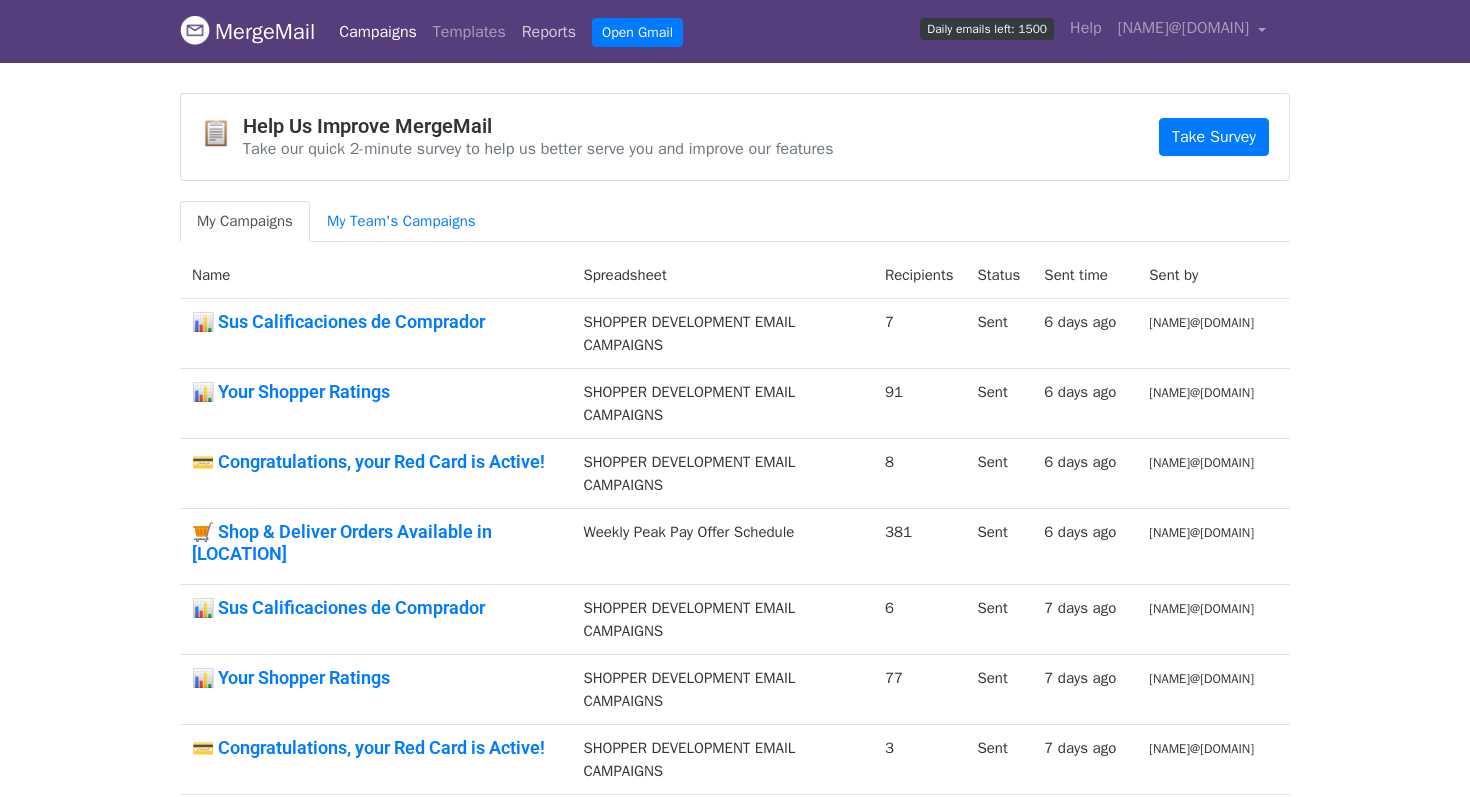 scroll, scrollTop: 0, scrollLeft: 0, axis: both 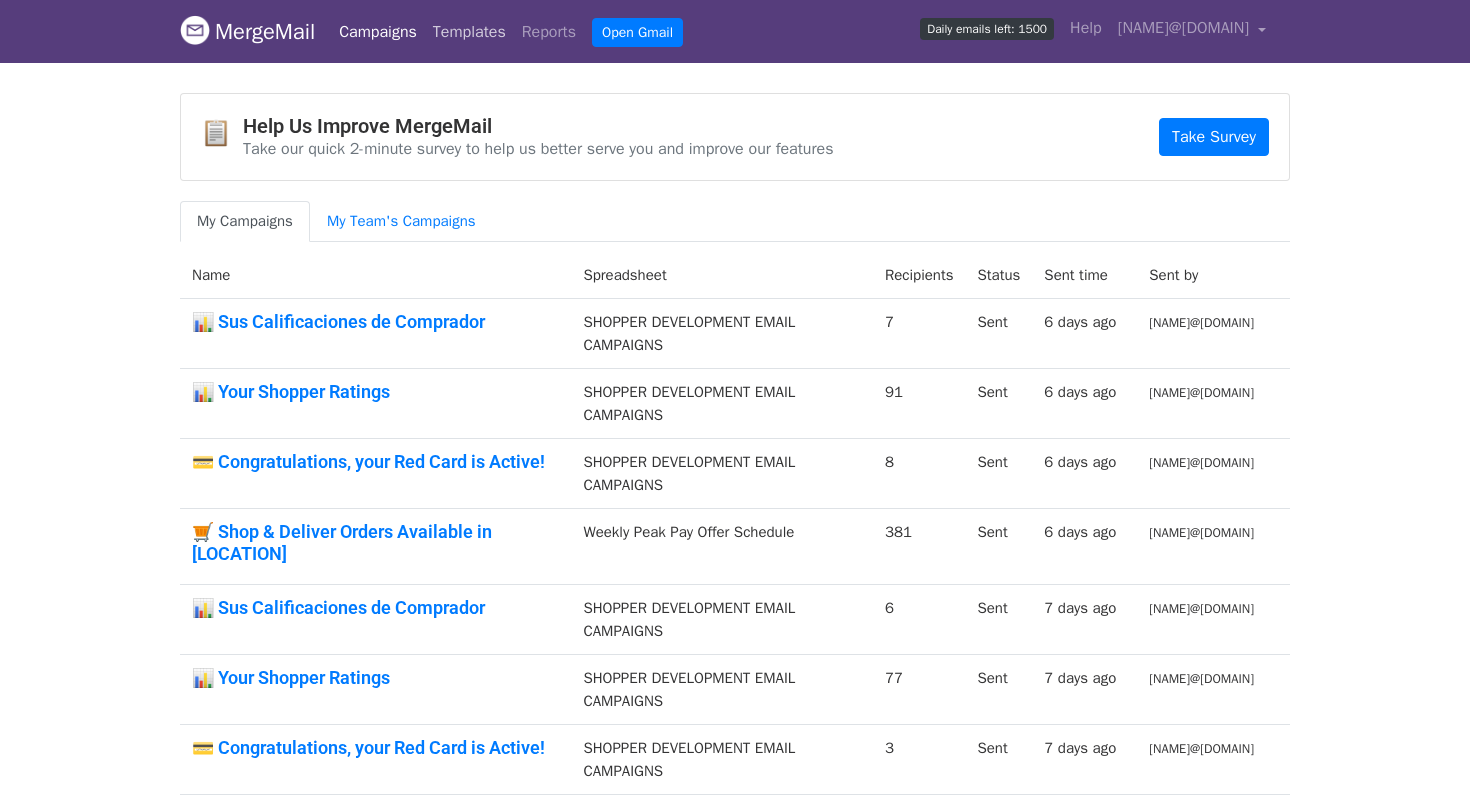 click on "Templates" at bounding box center (469, 32) 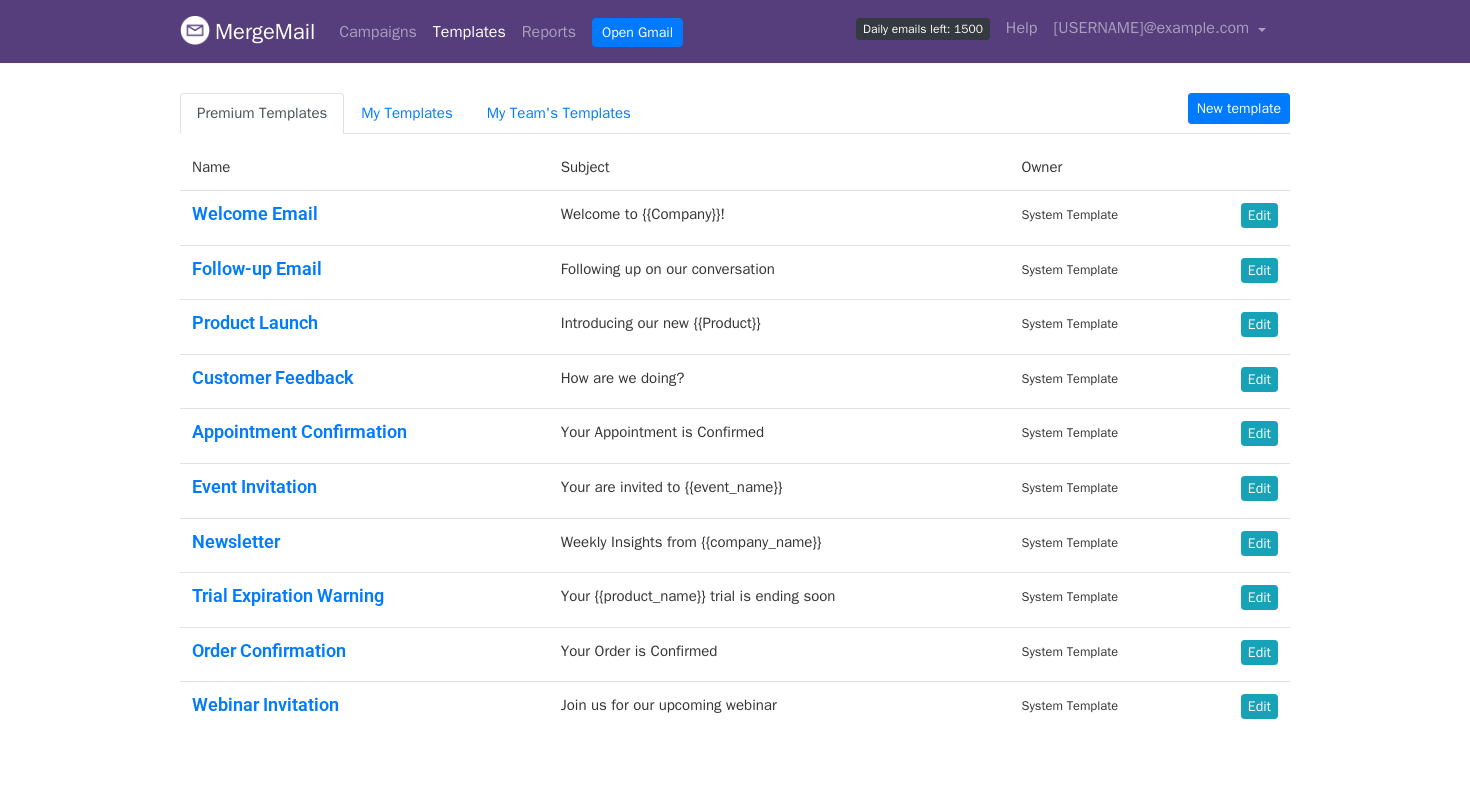 scroll, scrollTop: 0, scrollLeft: 0, axis: both 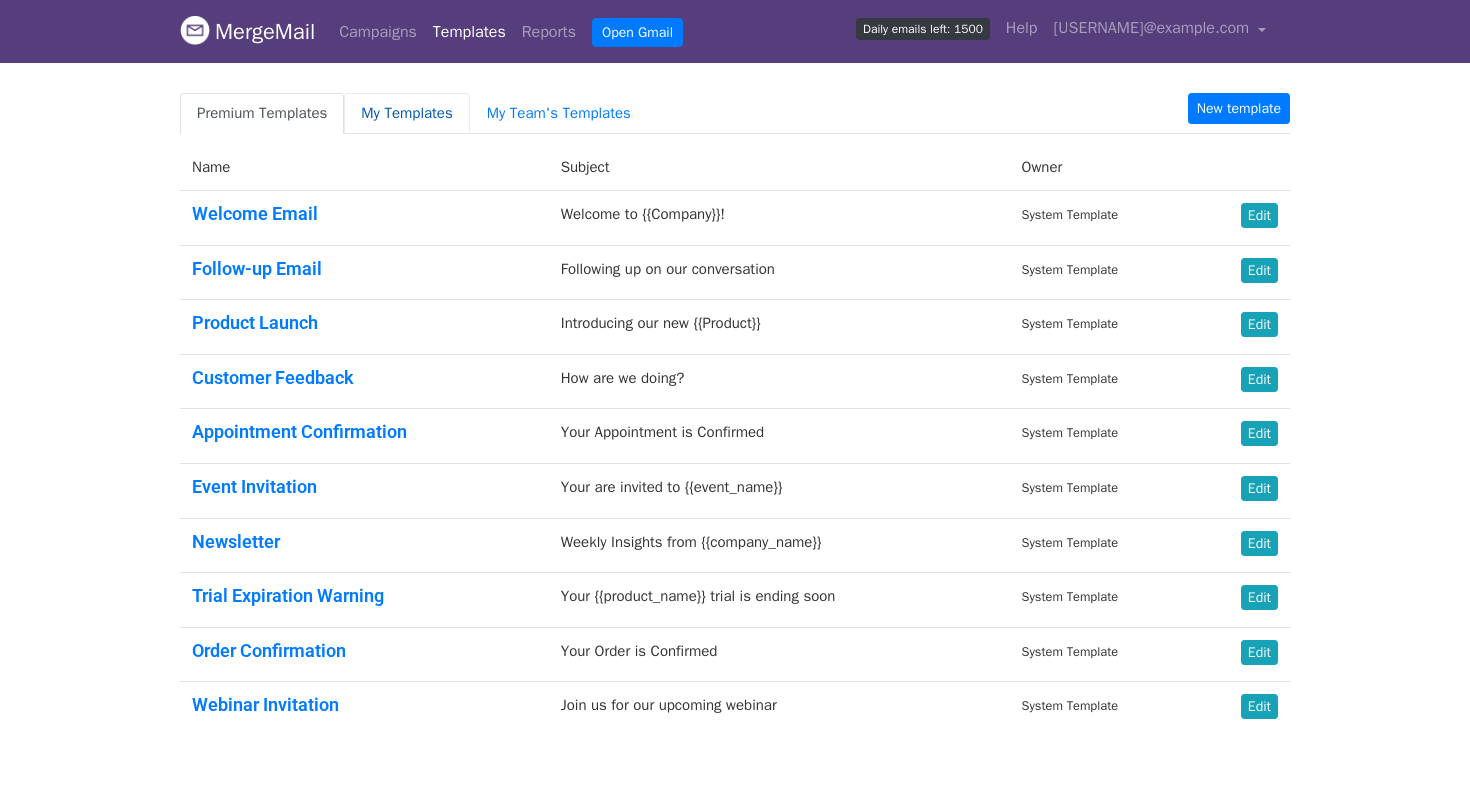 click on "My Templates" at bounding box center (406, 113) 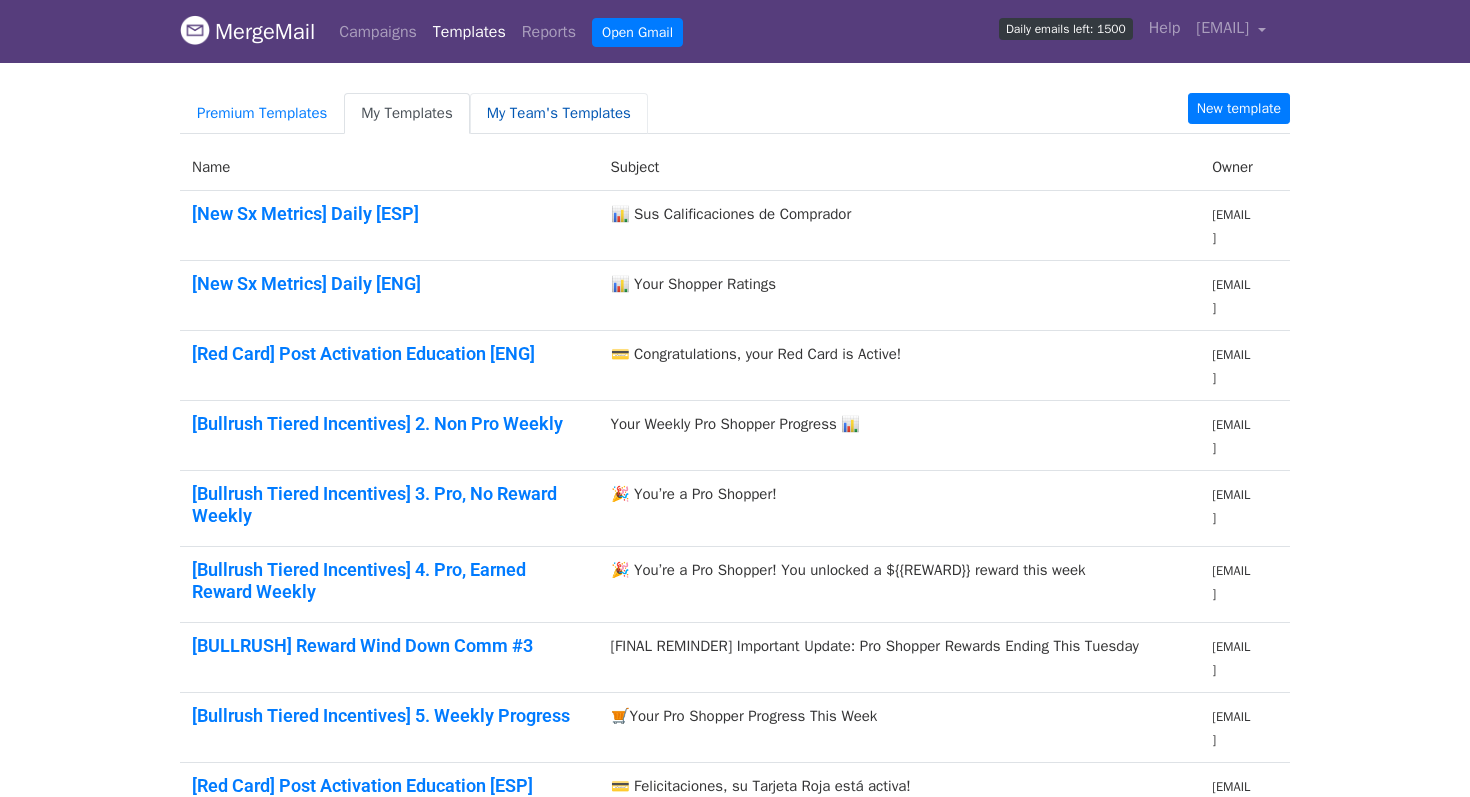 scroll, scrollTop: 0, scrollLeft: 0, axis: both 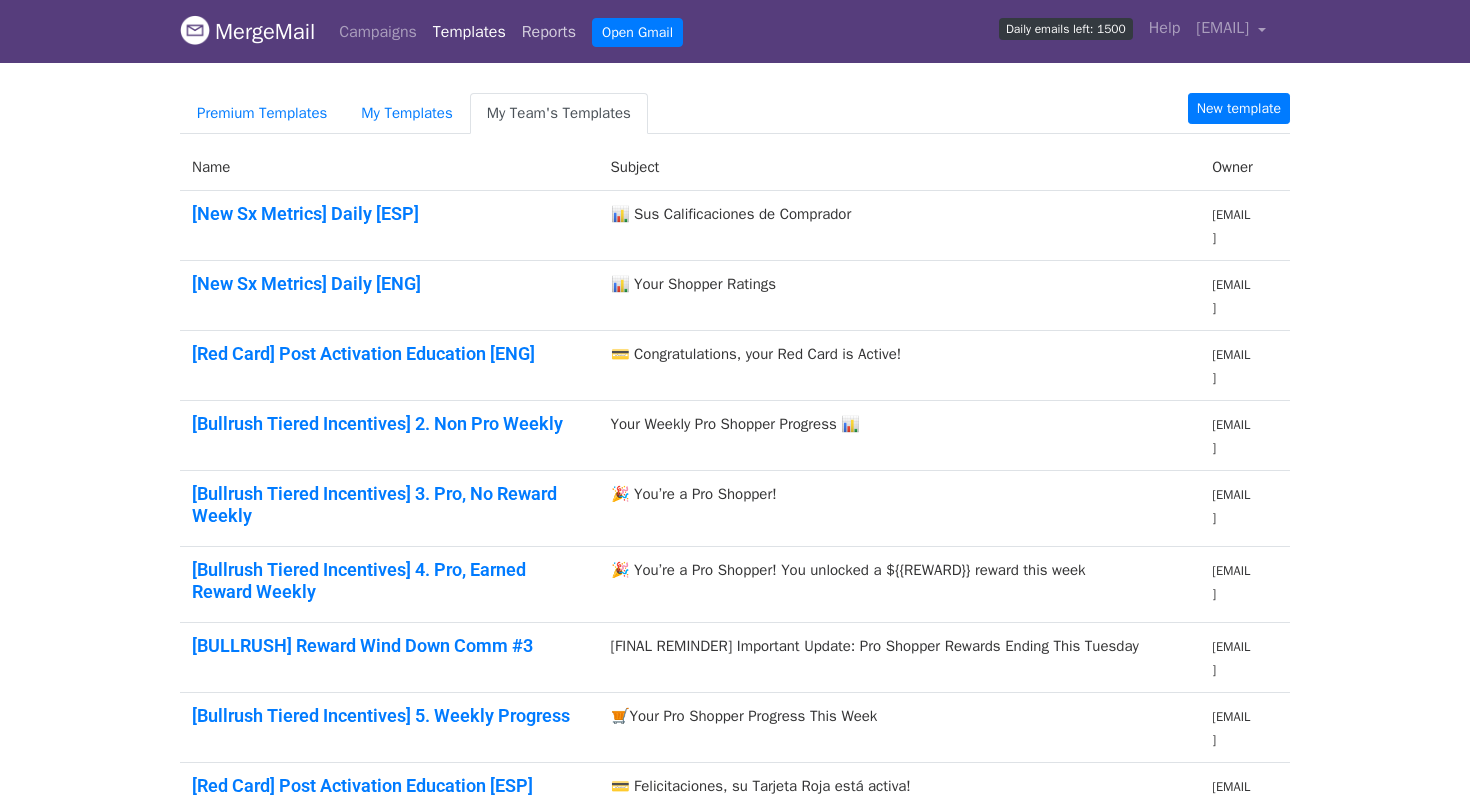 click on "Reports" at bounding box center (549, 32) 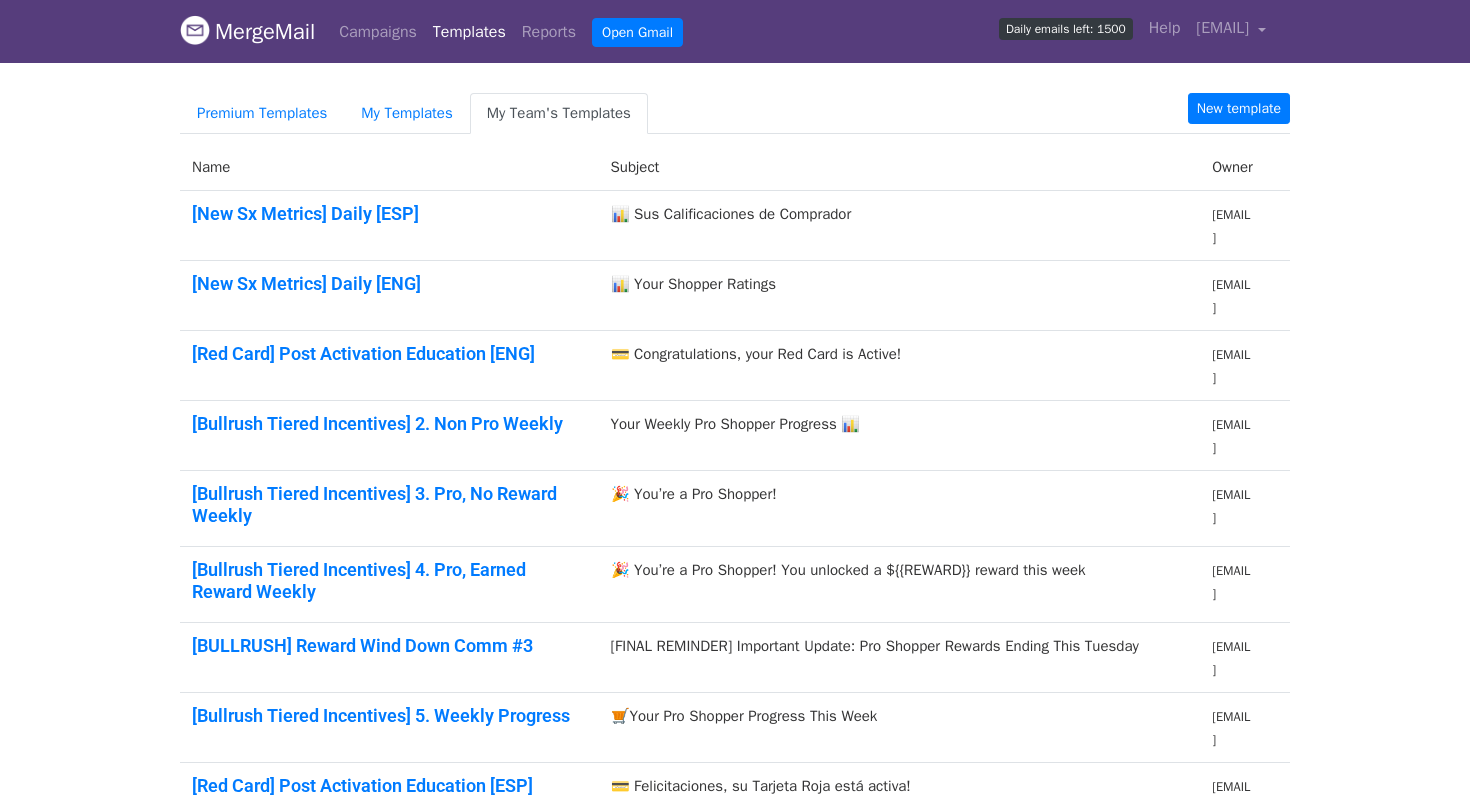 click on "MergeMail" at bounding box center [247, 32] 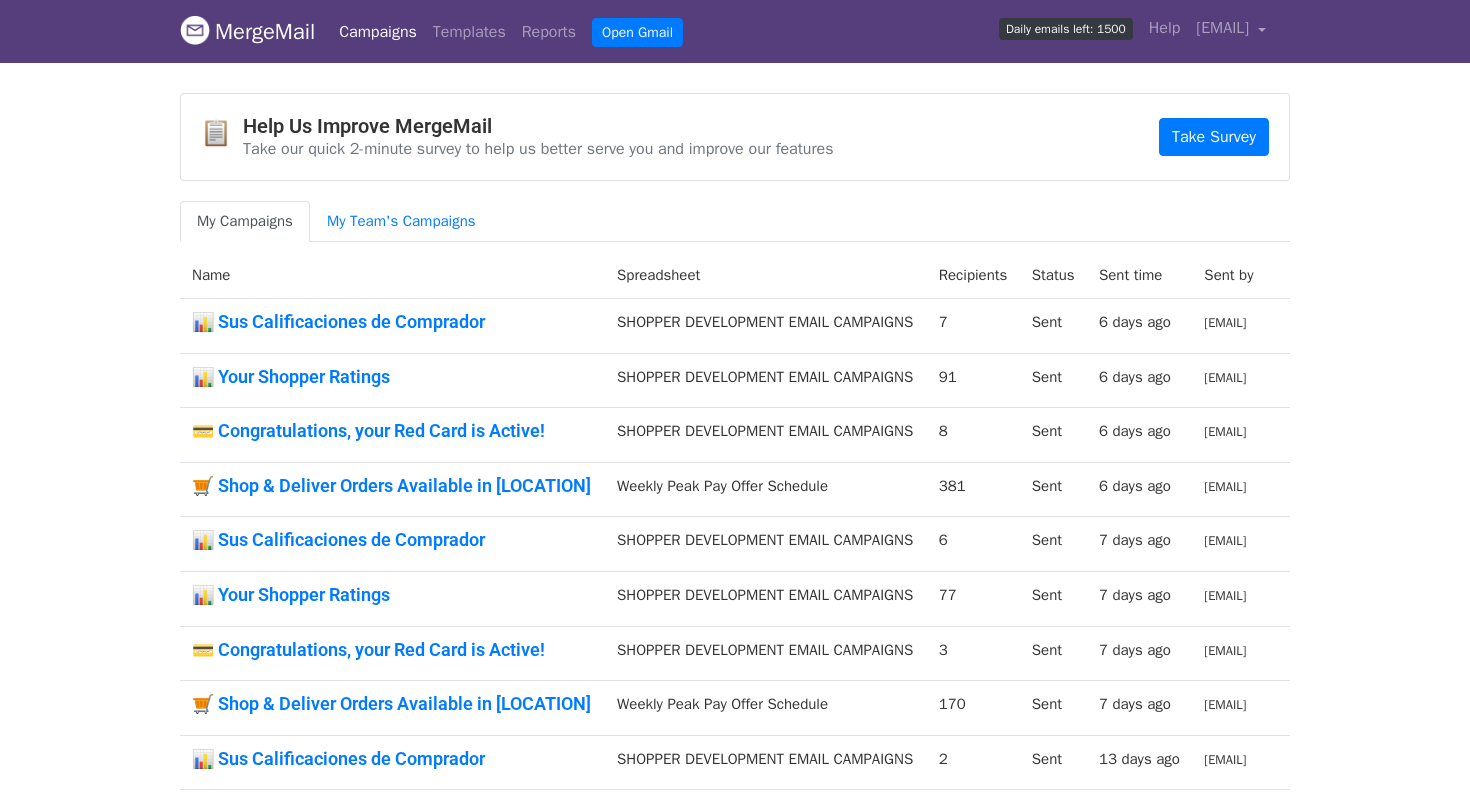 scroll, scrollTop: 0, scrollLeft: 0, axis: both 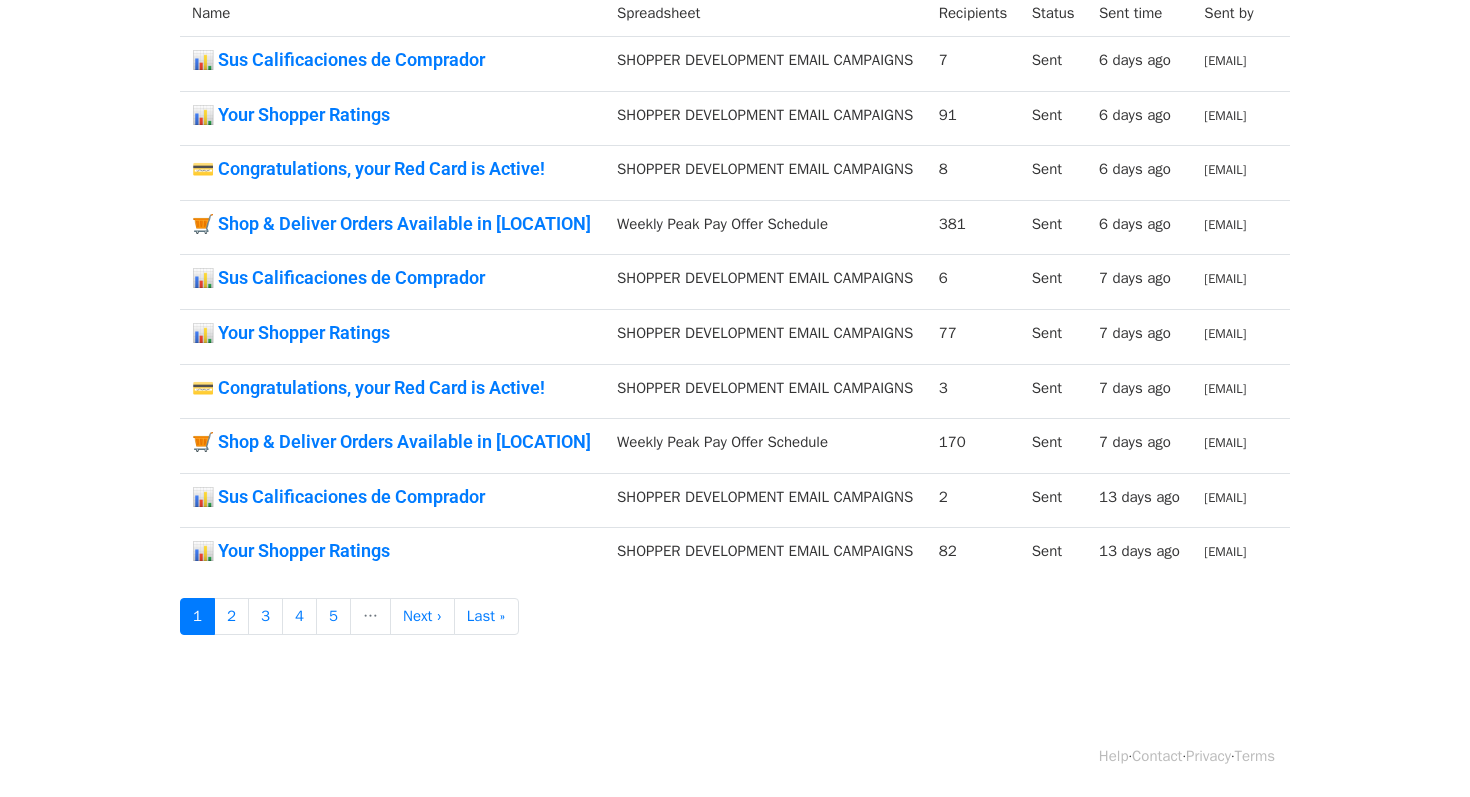 click on "MergeMail
Campaigns
Templates
Reports
Open Gmail
Daily emails left: 1500
Help
queen.jackson@doordash.com
Account
Unsubscribes
Integrations
Delivery Integrations
Notification Settings
Sign out
New Features
You're all caught up!
Scheduled Campaigns
Schedule your emails to be sent later.
Read more
Account Reports
View reports across all of your campaigns to find highly-engaged recipients and to see which templates and campaigns have the most clicks and opens.
Read more
View my reports
Template Editor
Create beautiful emails using our powerful template editor.
Read more
View my templates
📋
Help Us Improve MergeMail
Take our quick 2-minute survey to help us better serve you and improve our features
Take Survey
My Campaigns
My Team's Campaigns" at bounding box center [735, 226] 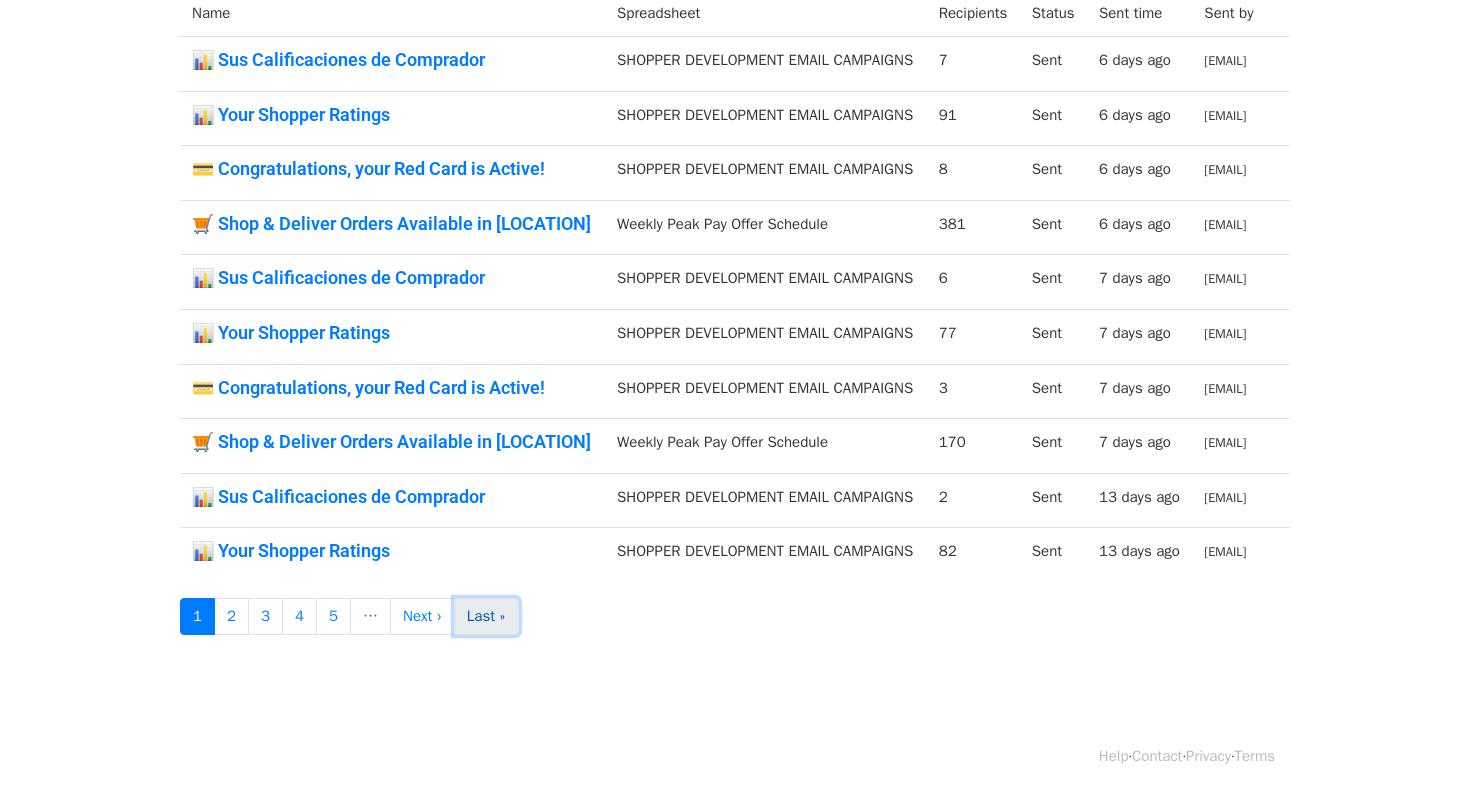 click on "Last »" at bounding box center [486, 616] 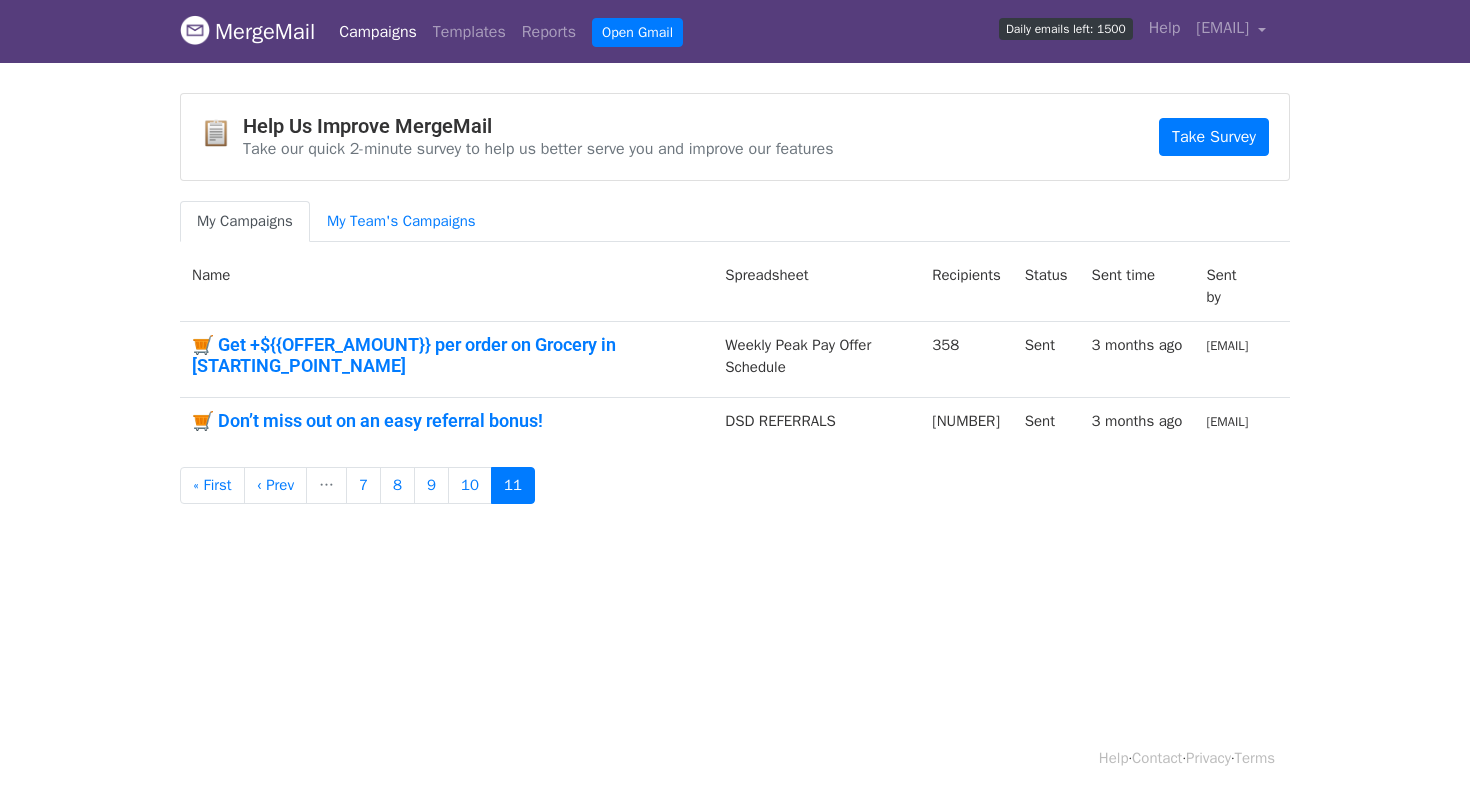 scroll, scrollTop: 0, scrollLeft: 0, axis: both 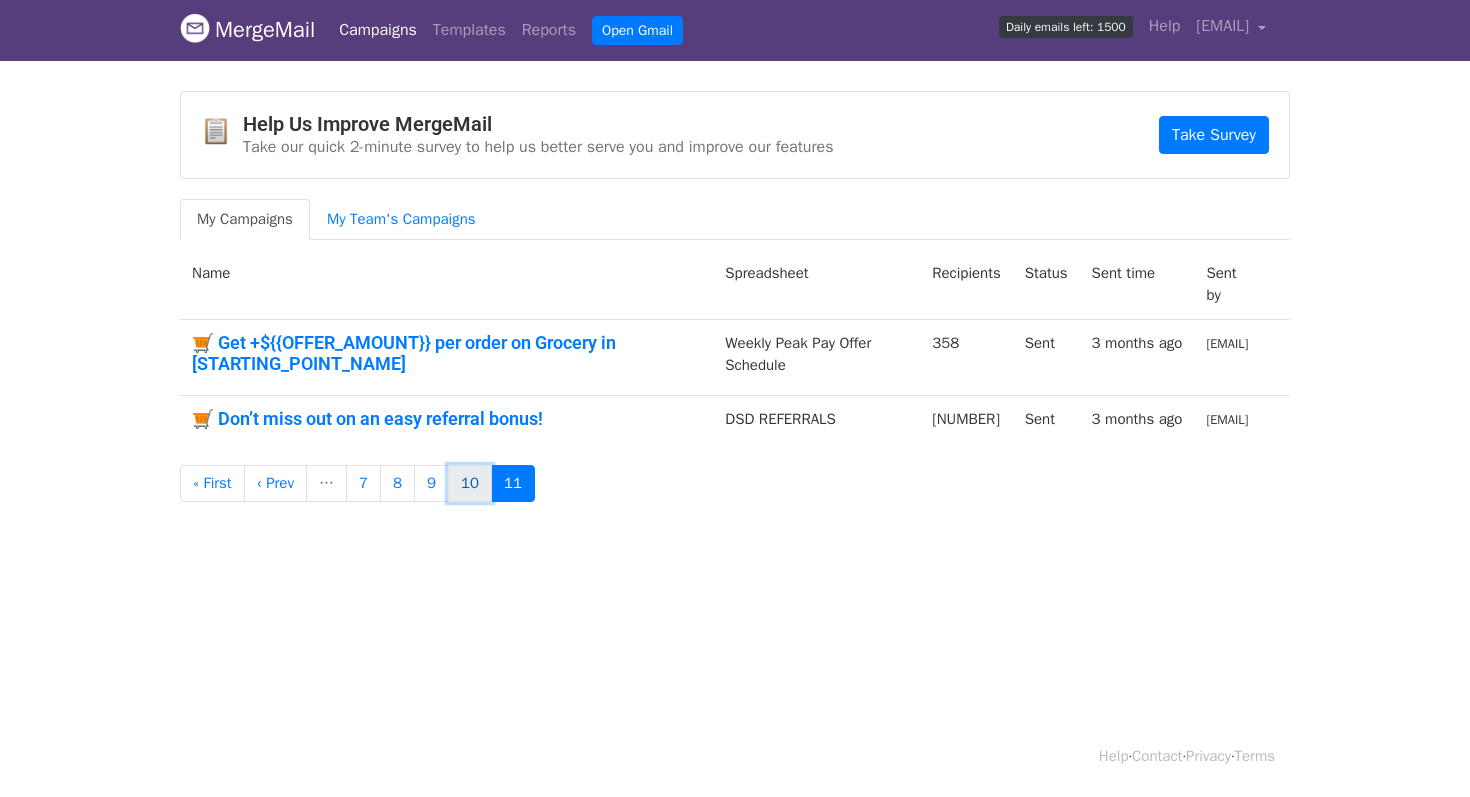 click on "10" at bounding box center [470, 483] 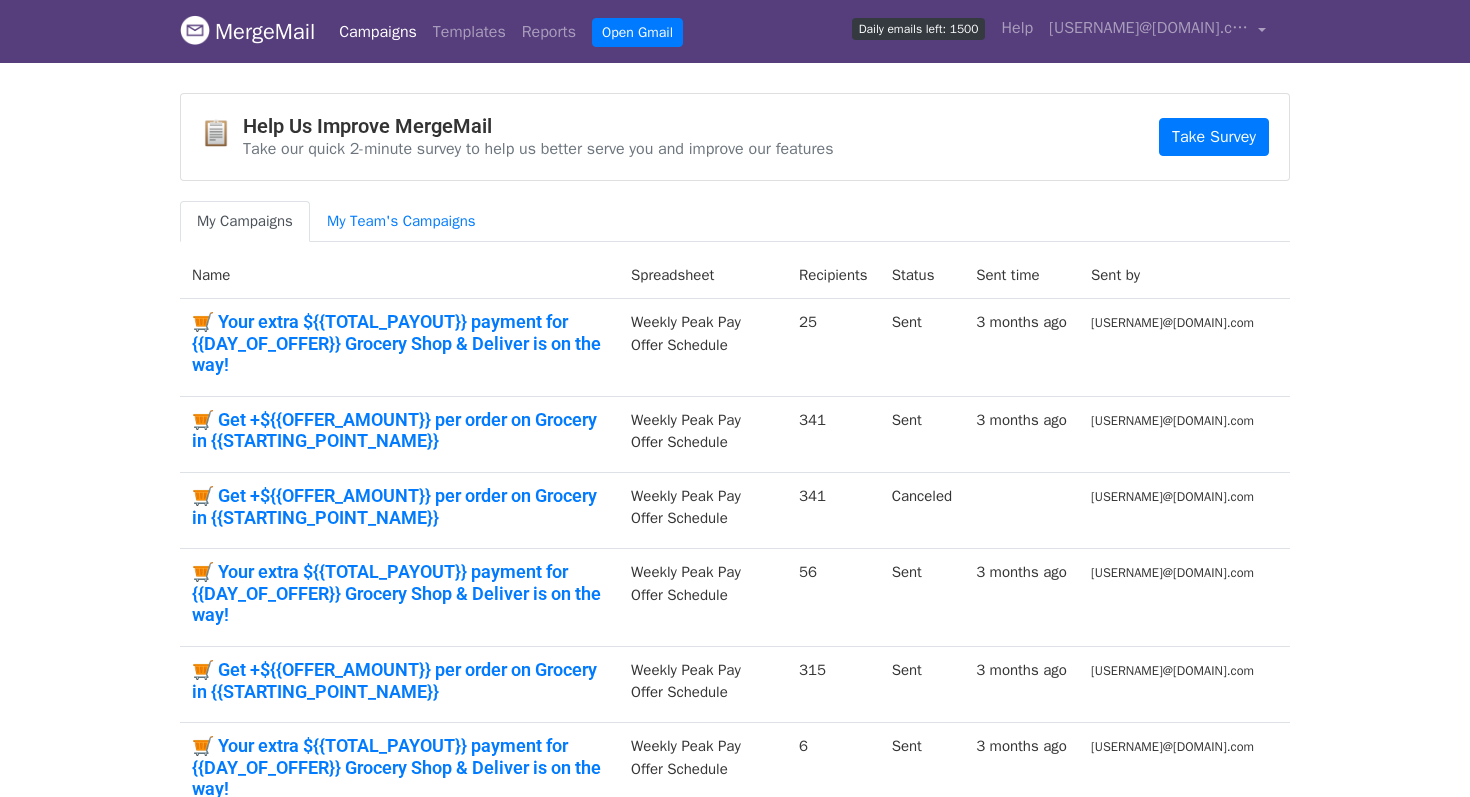 scroll, scrollTop: 0, scrollLeft: 0, axis: both 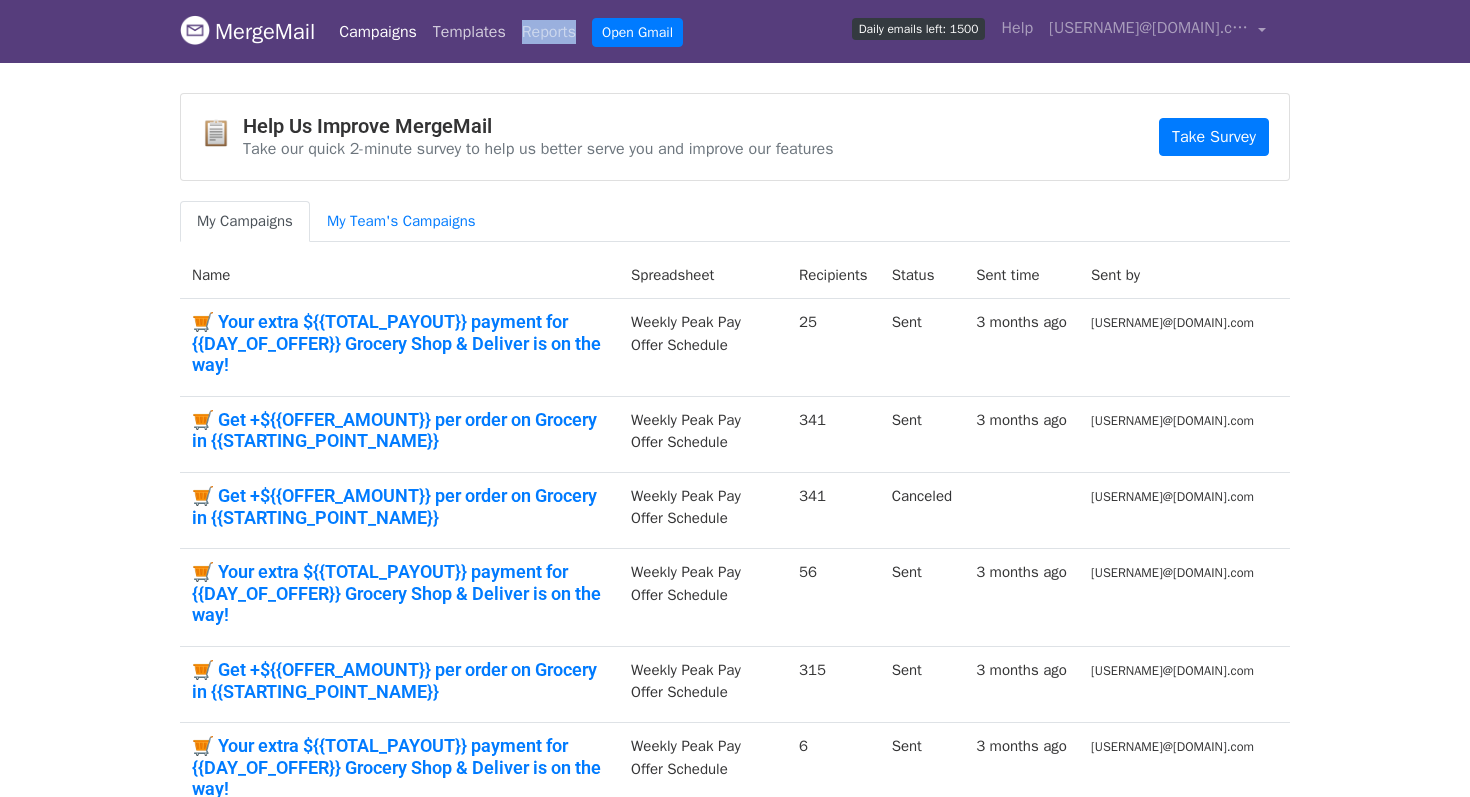 click on "Templates" at bounding box center (469, 32) 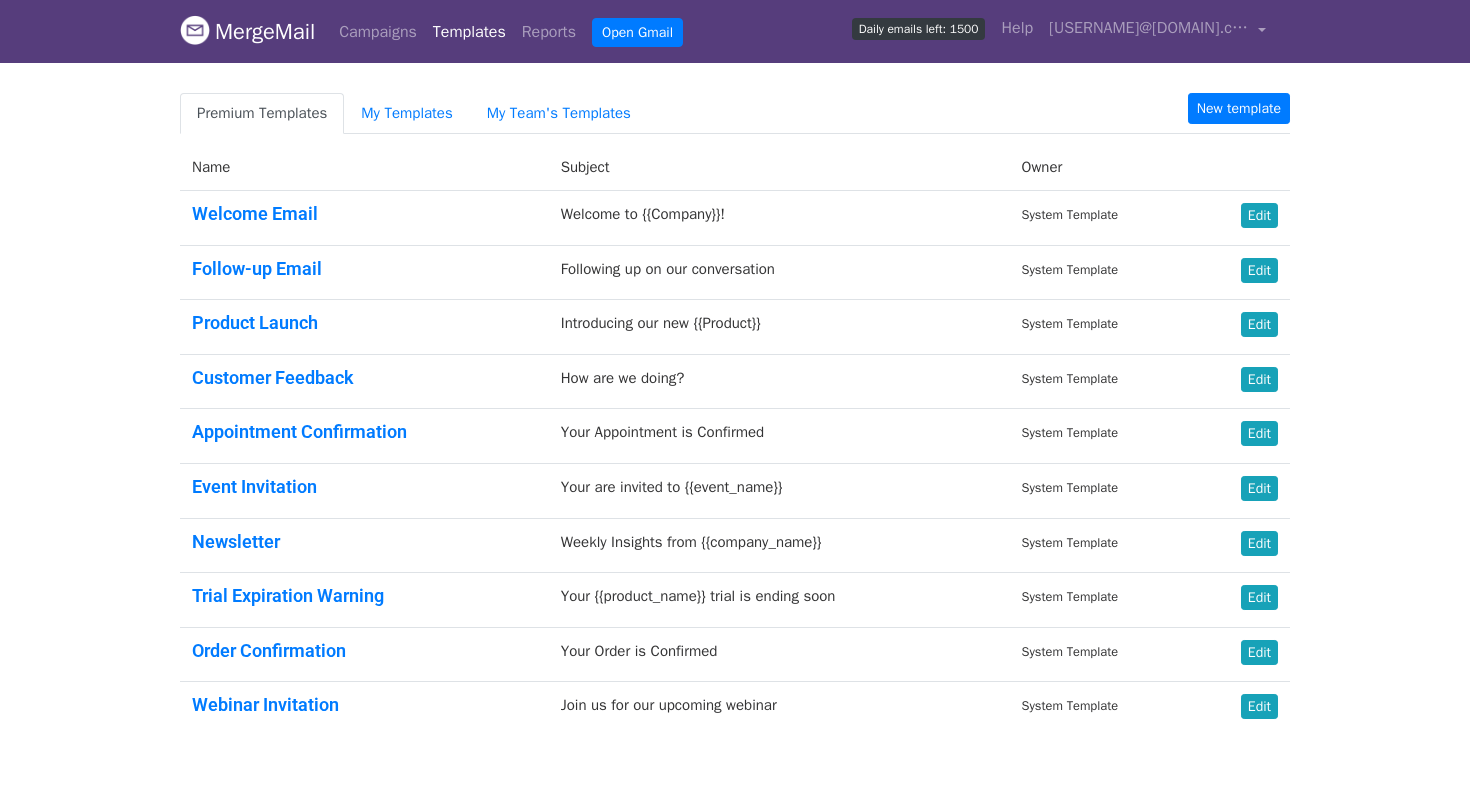 scroll, scrollTop: 0, scrollLeft: 0, axis: both 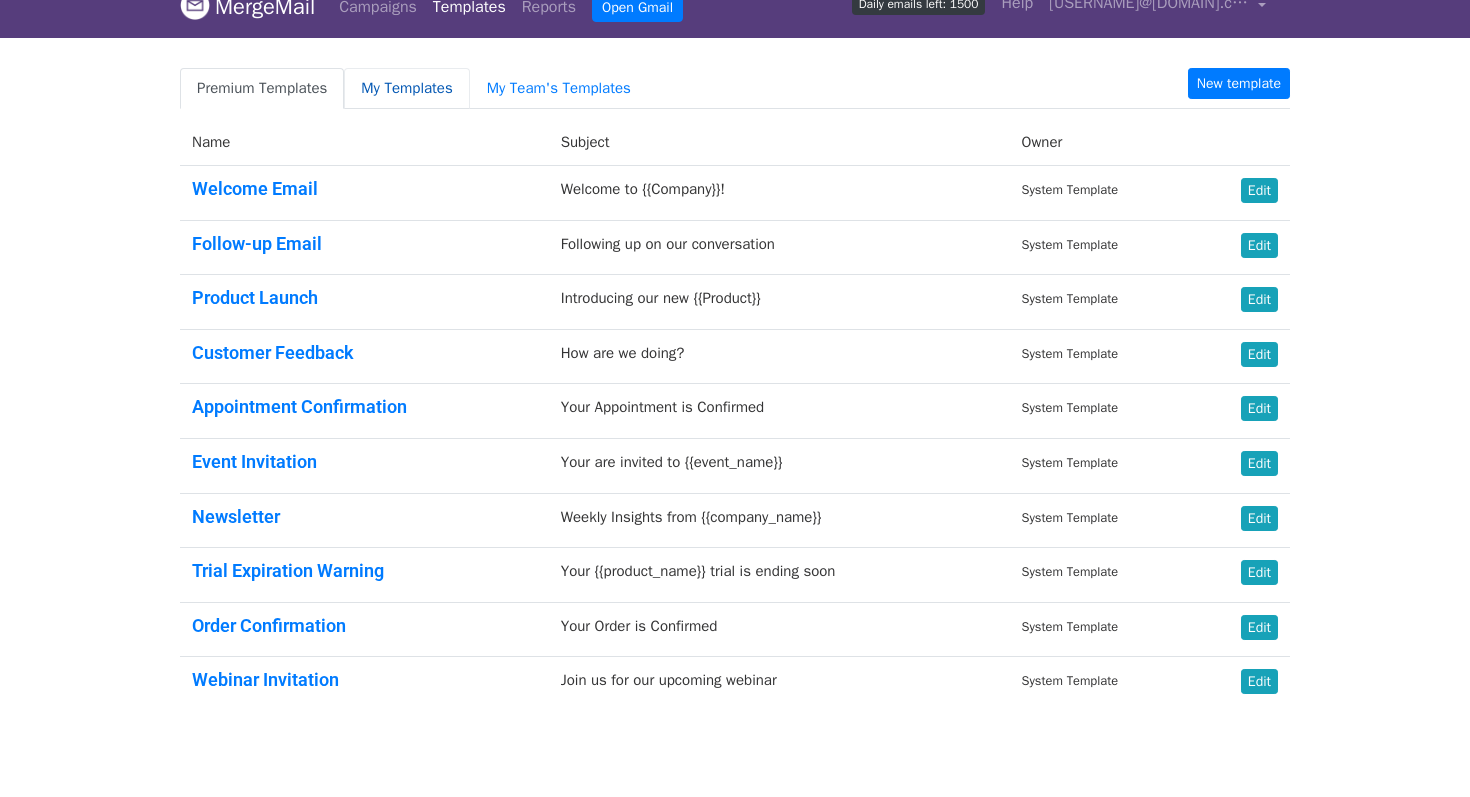 click on "My Templates" at bounding box center (406, 88) 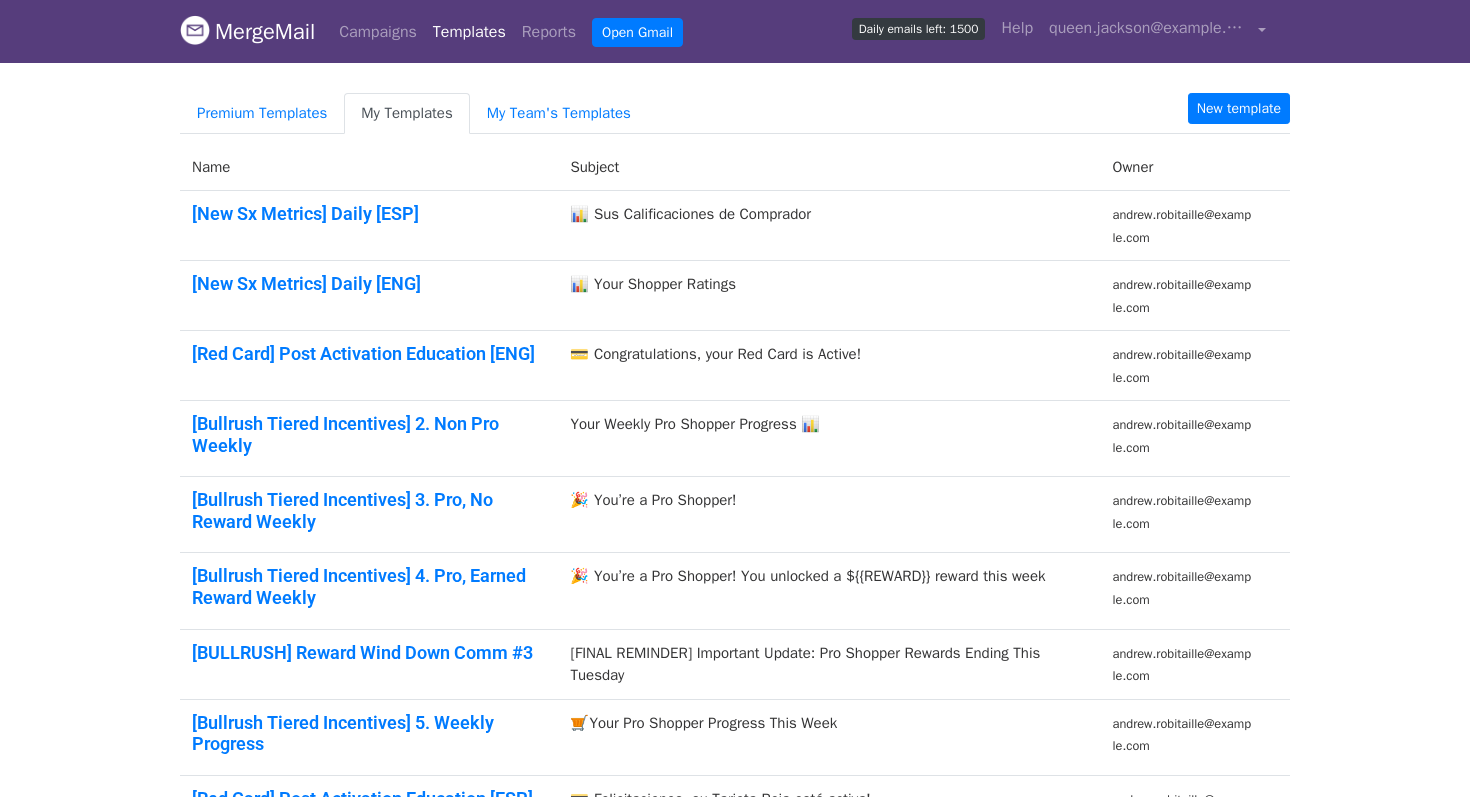 scroll, scrollTop: 0, scrollLeft: 0, axis: both 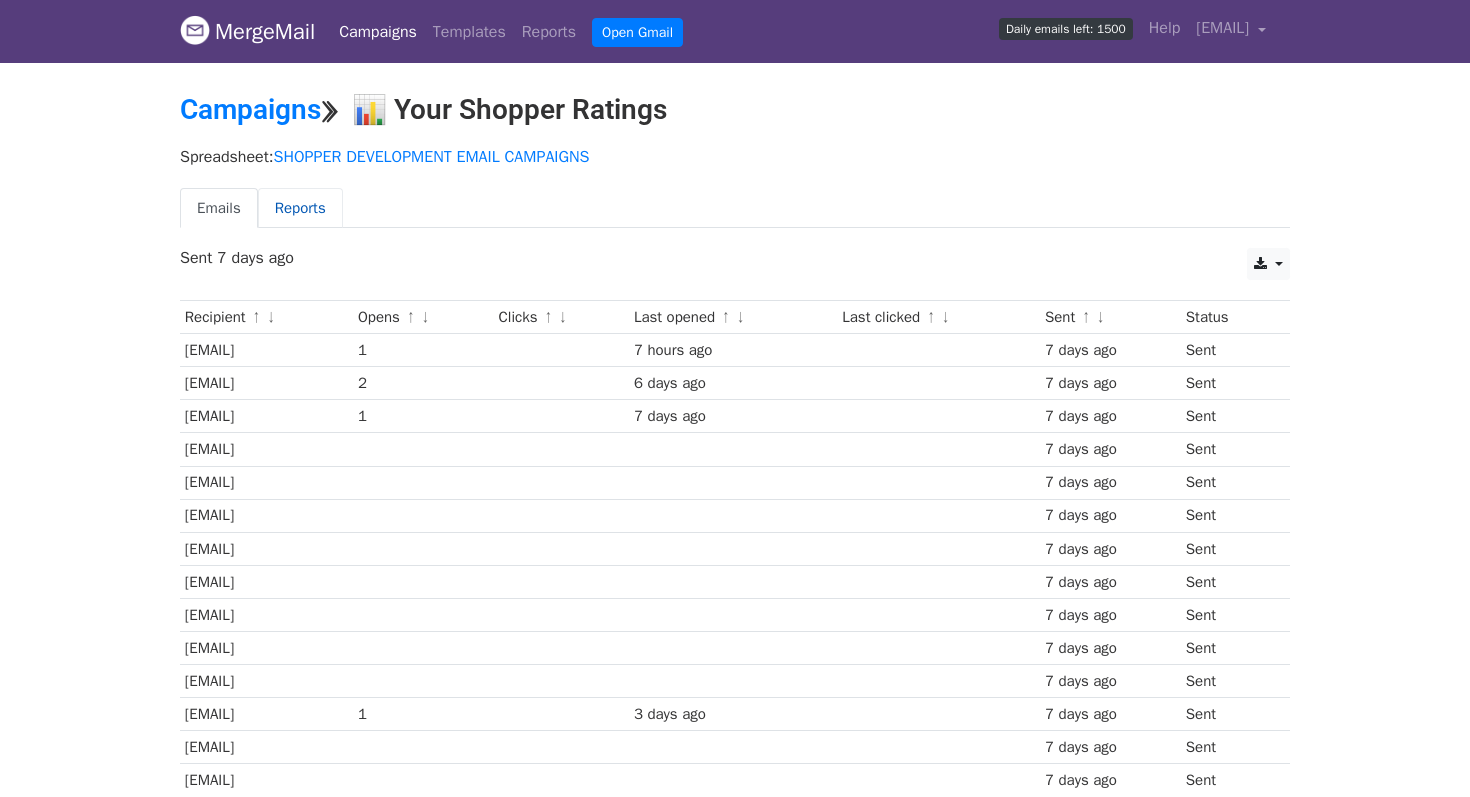 click on "Reports" at bounding box center [300, 208] 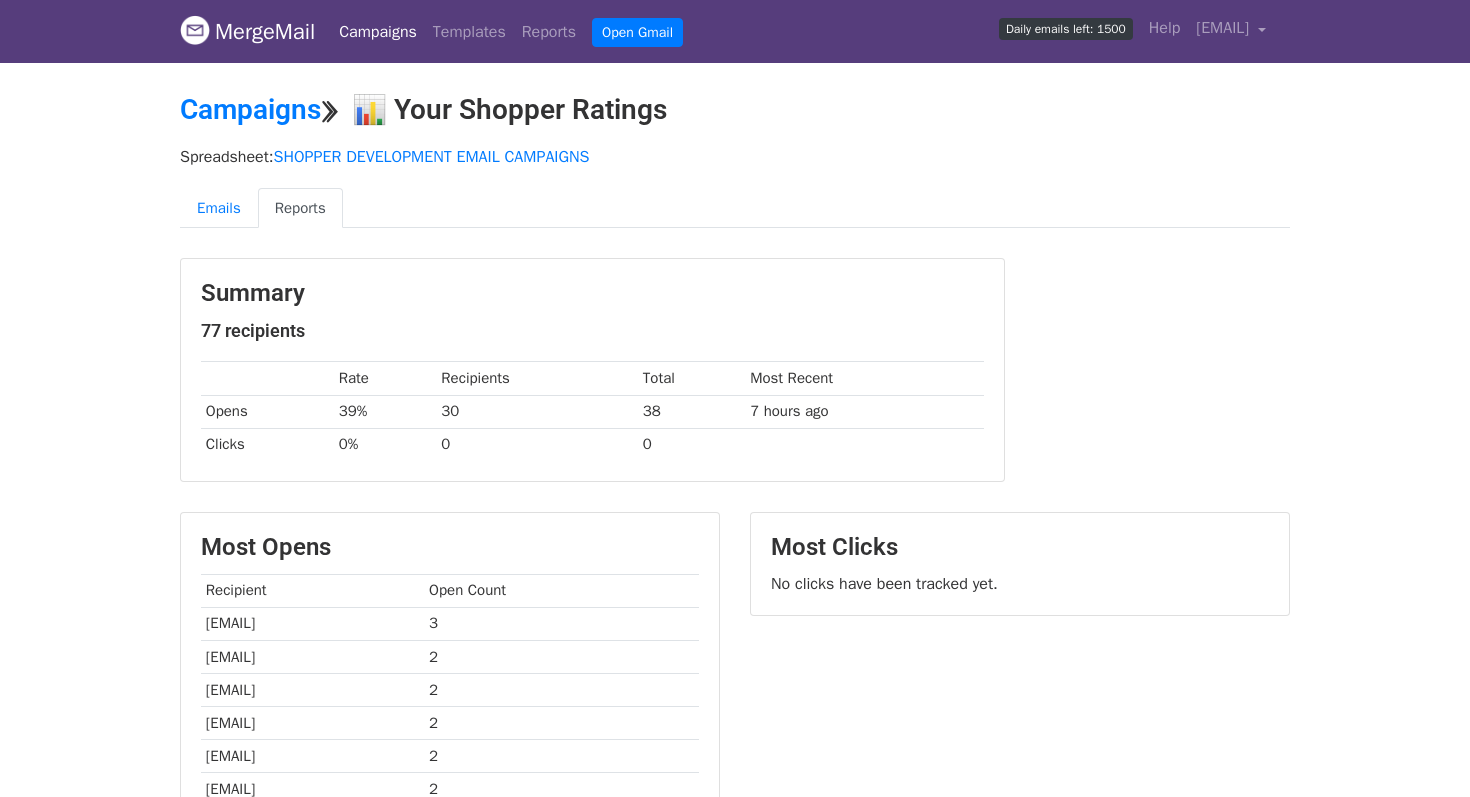 scroll, scrollTop: 0, scrollLeft: 0, axis: both 